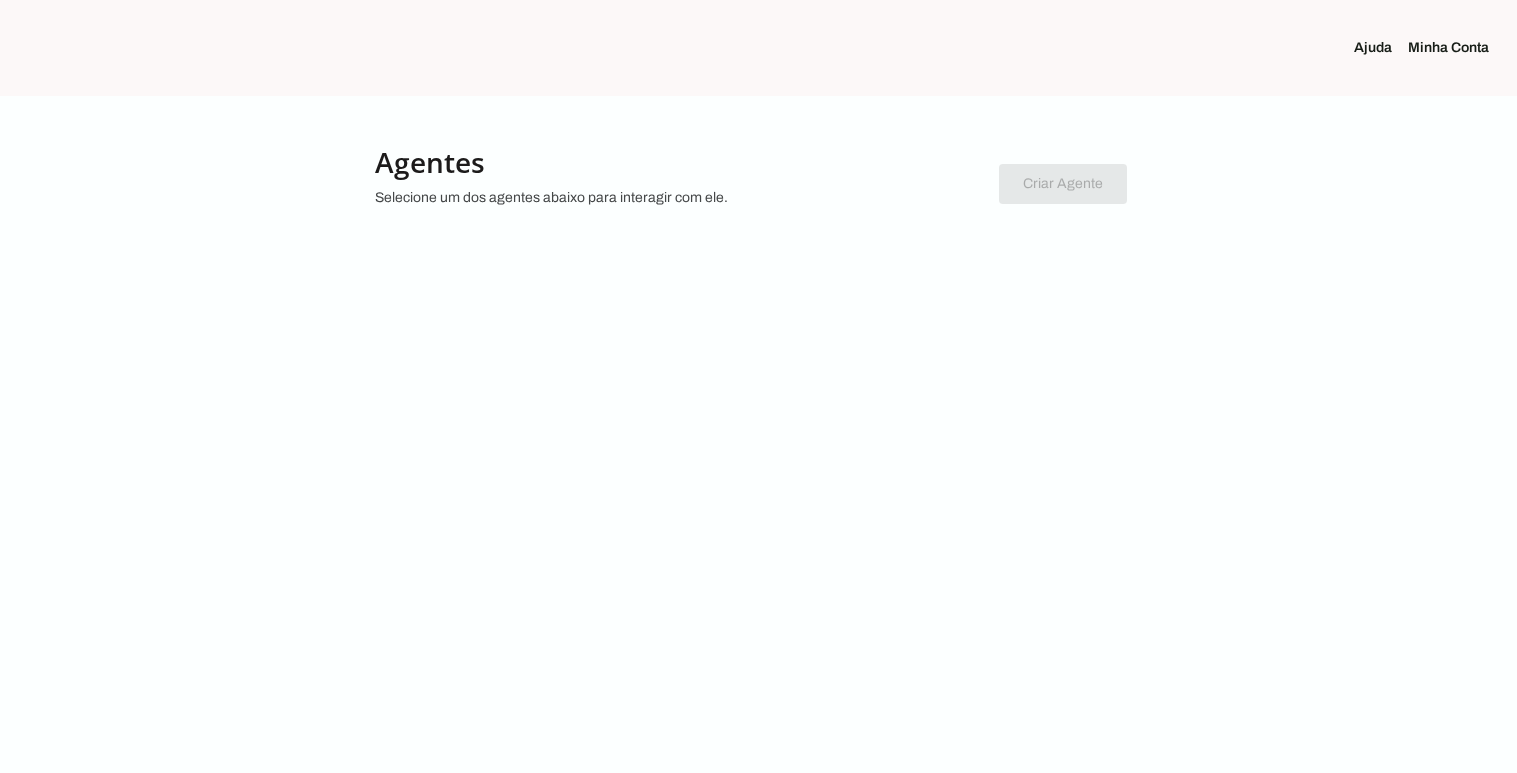 scroll, scrollTop: 0, scrollLeft: 0, axis: both 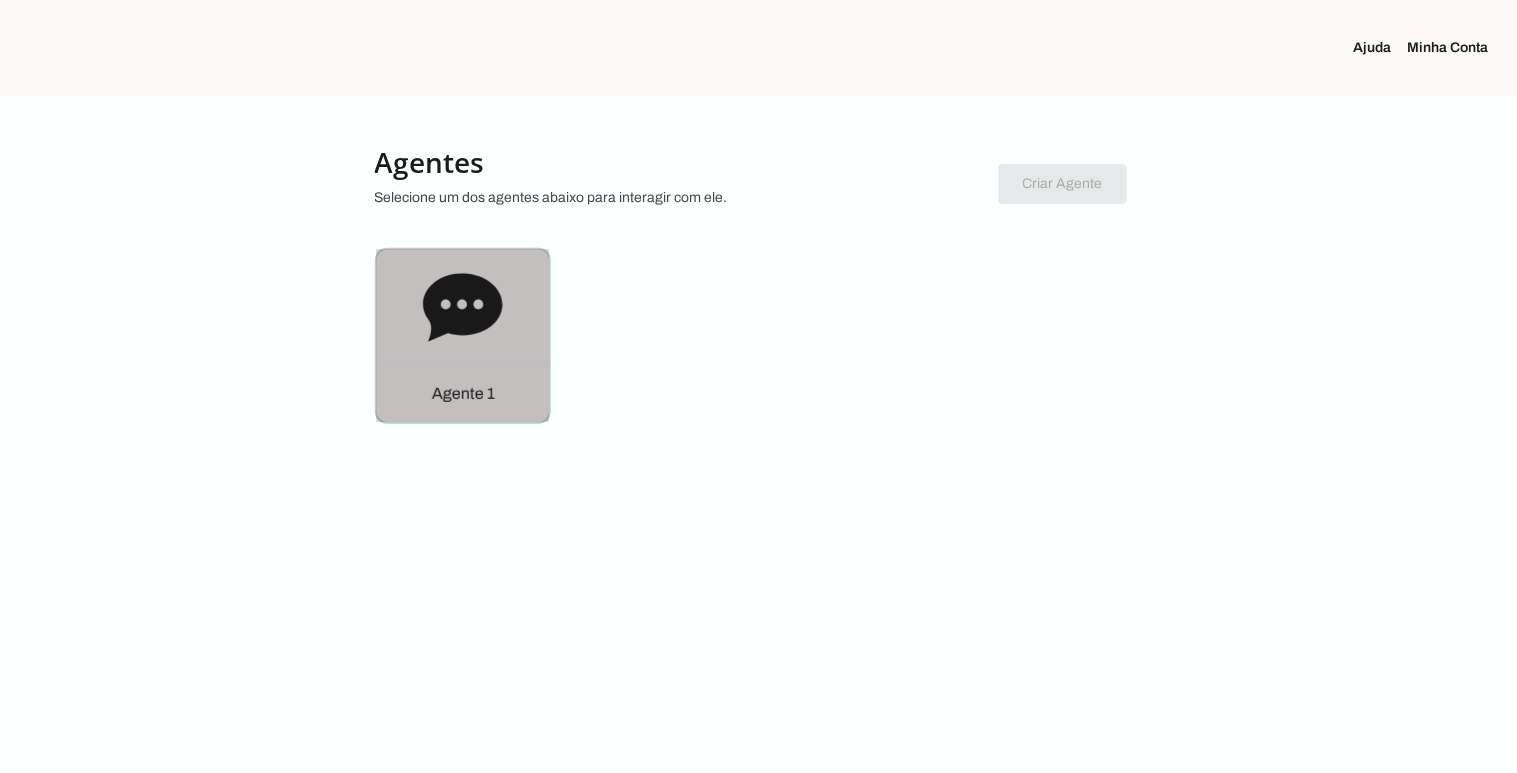 click on "Agente 1" 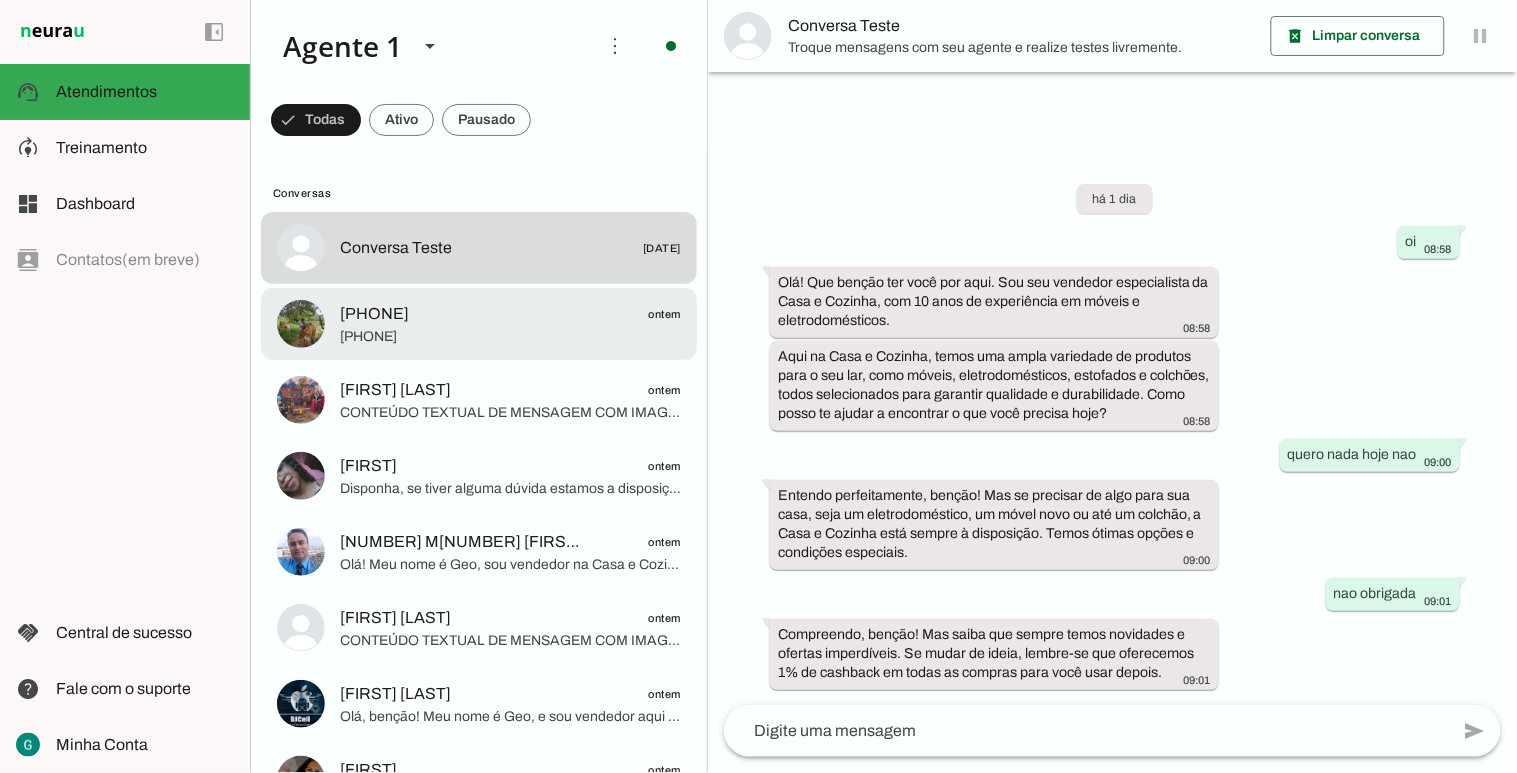 click on "[PHONE]" 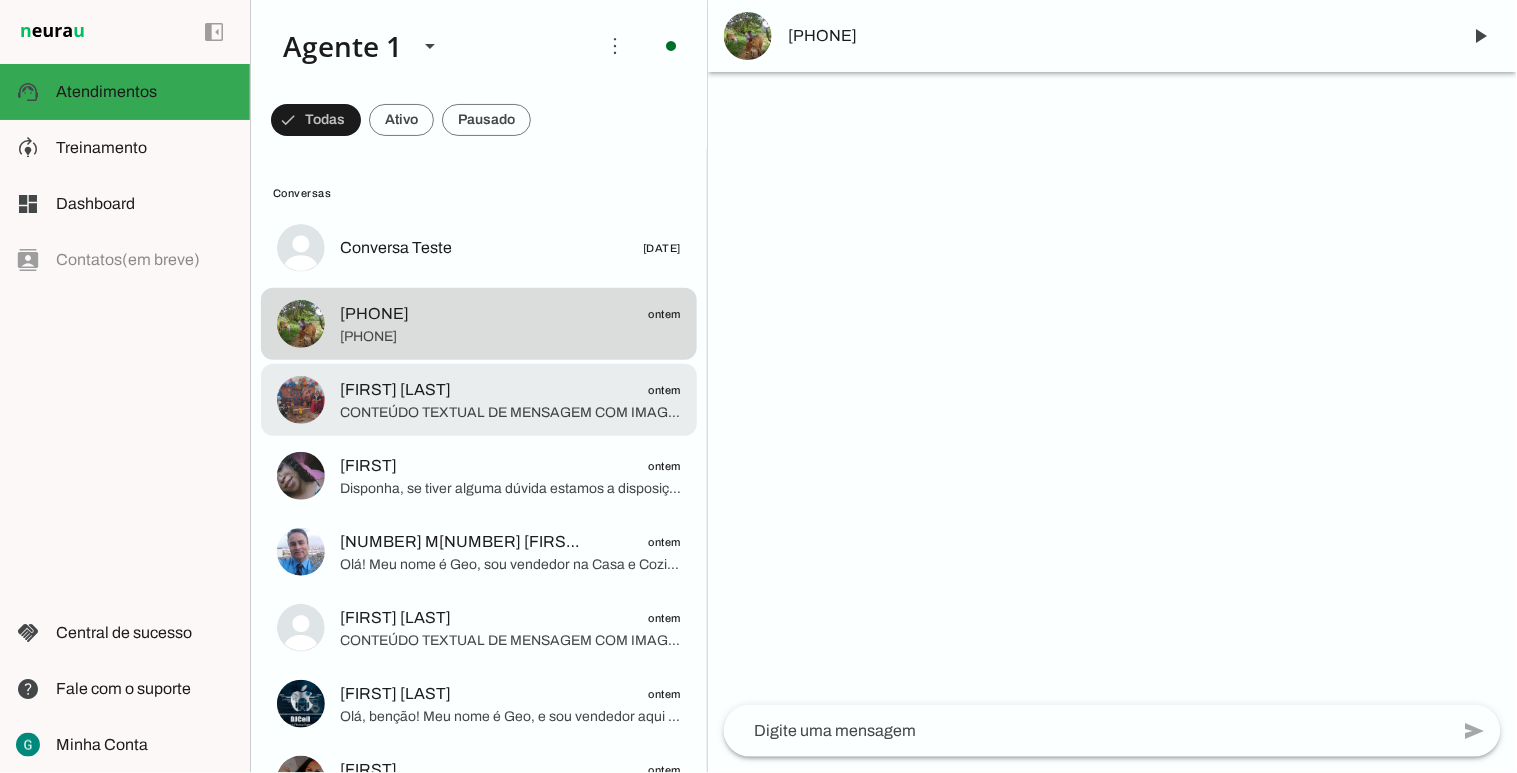 click on "CONTEÚDO TEXTUAL DE MENSAGEM COM IMAGEM (URL https://f004.backblazeb2.com/file/temp-file-download/instances/3E3D594F5BCA62771013FA39D6C268C3/3FDF33AAB3EBE7026503/V5cJYpPB9bBKTP7evJY-EQ==.jpeg) :" 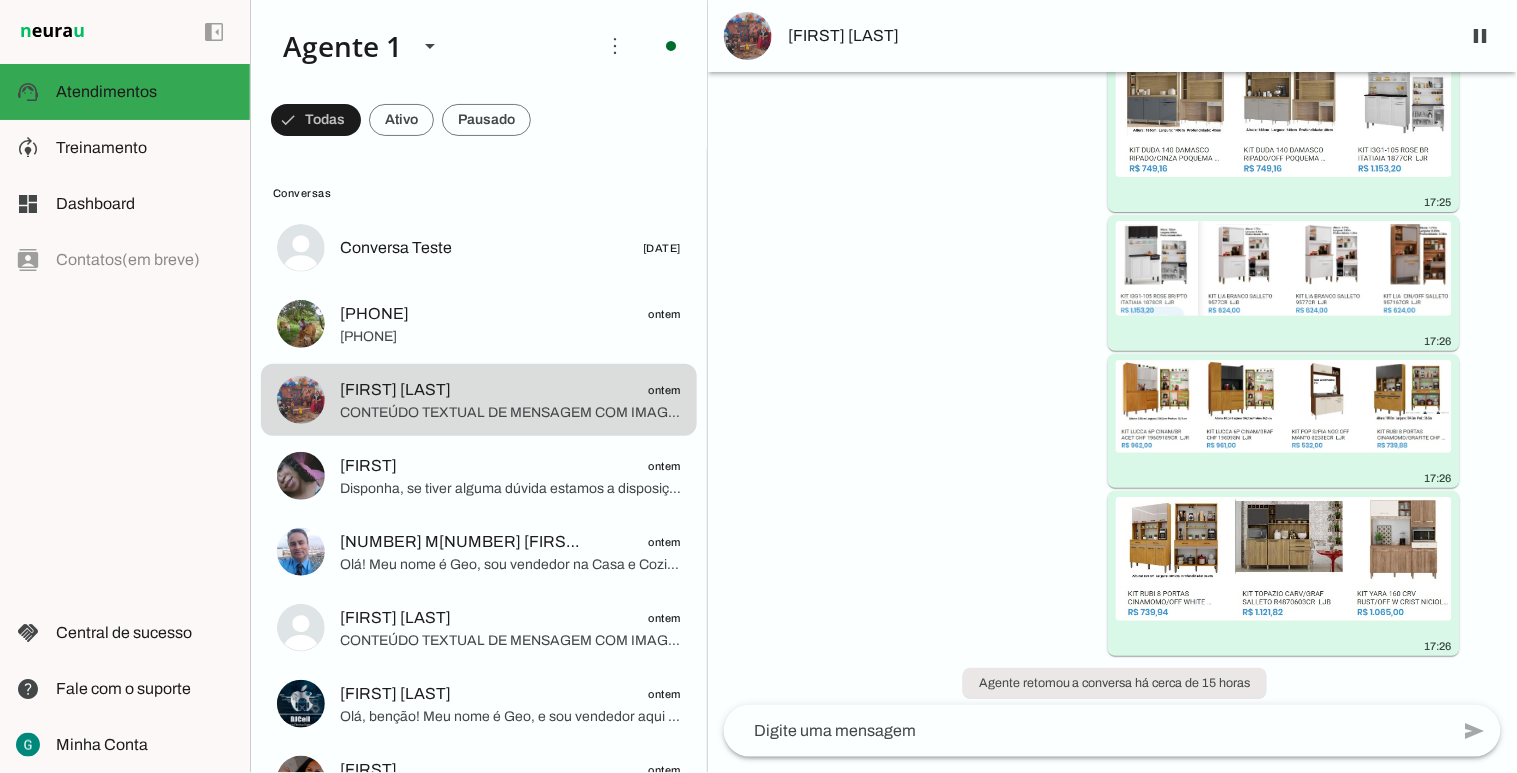 scroll, scrollTop: 3256, scrollLeft: 0, axis: vertical 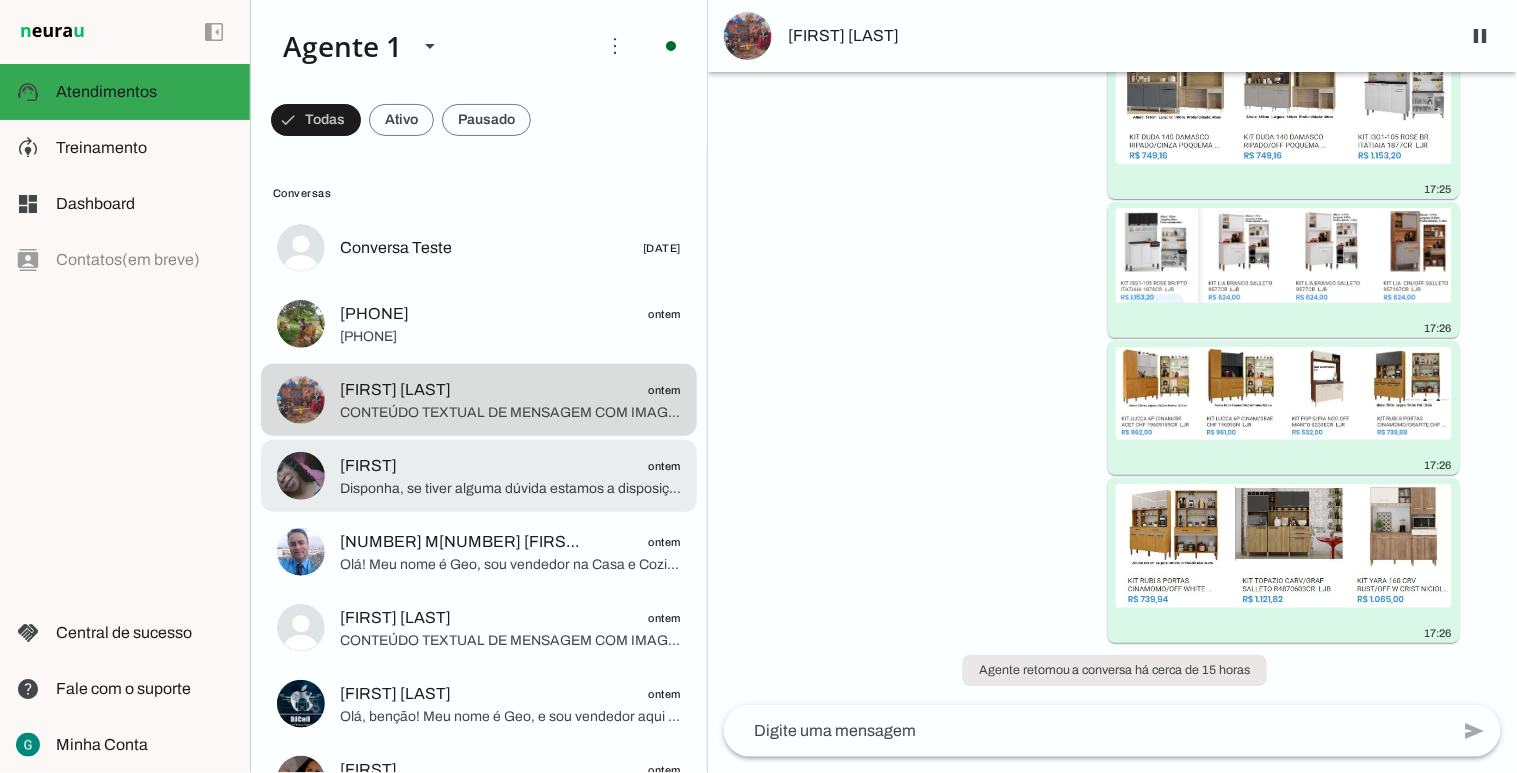 click on "Disponha, se tiver alguma dúvida estamos a disposição." 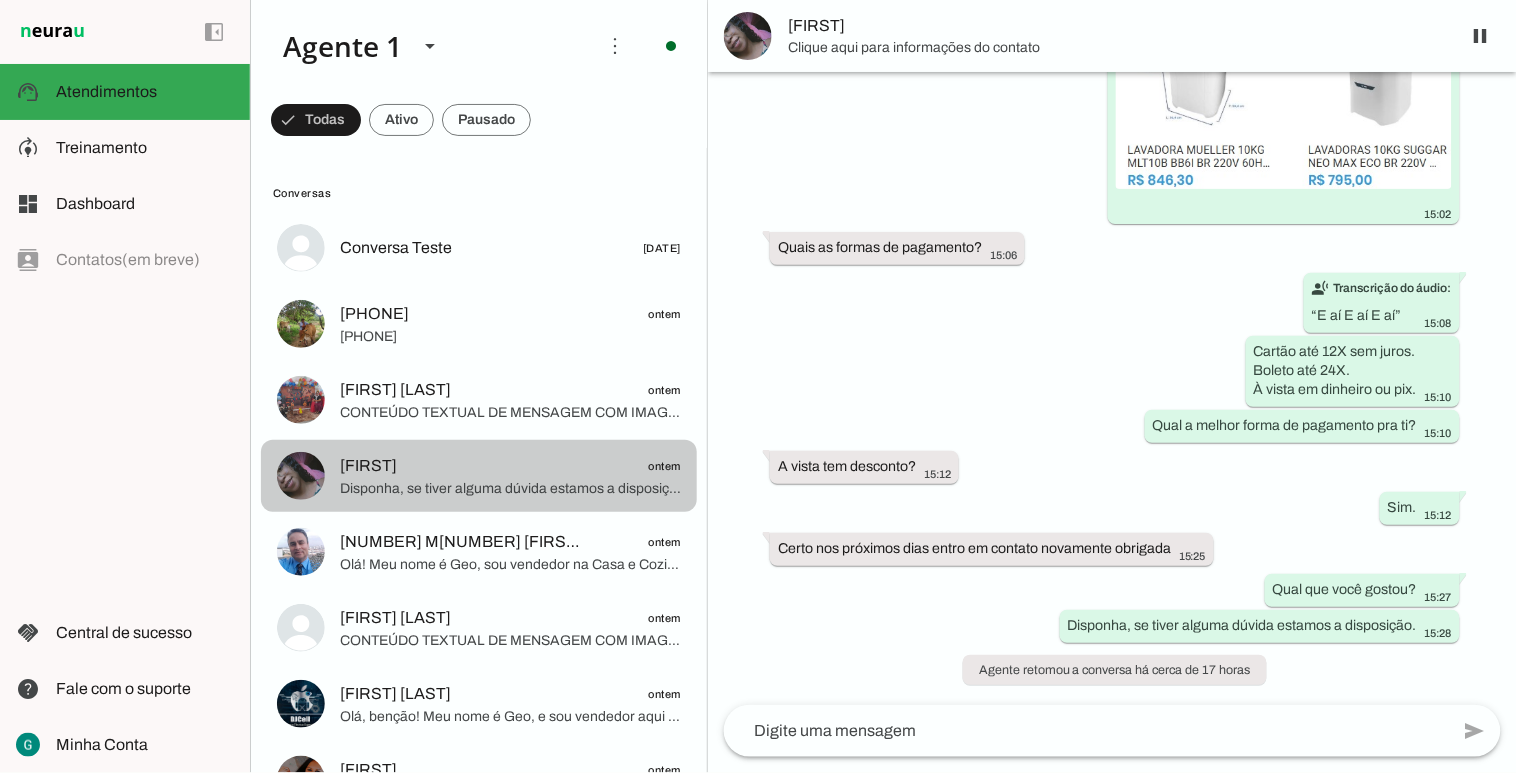 scroll, scrollTop: 351, scrollLeft: 0, axis: vertical 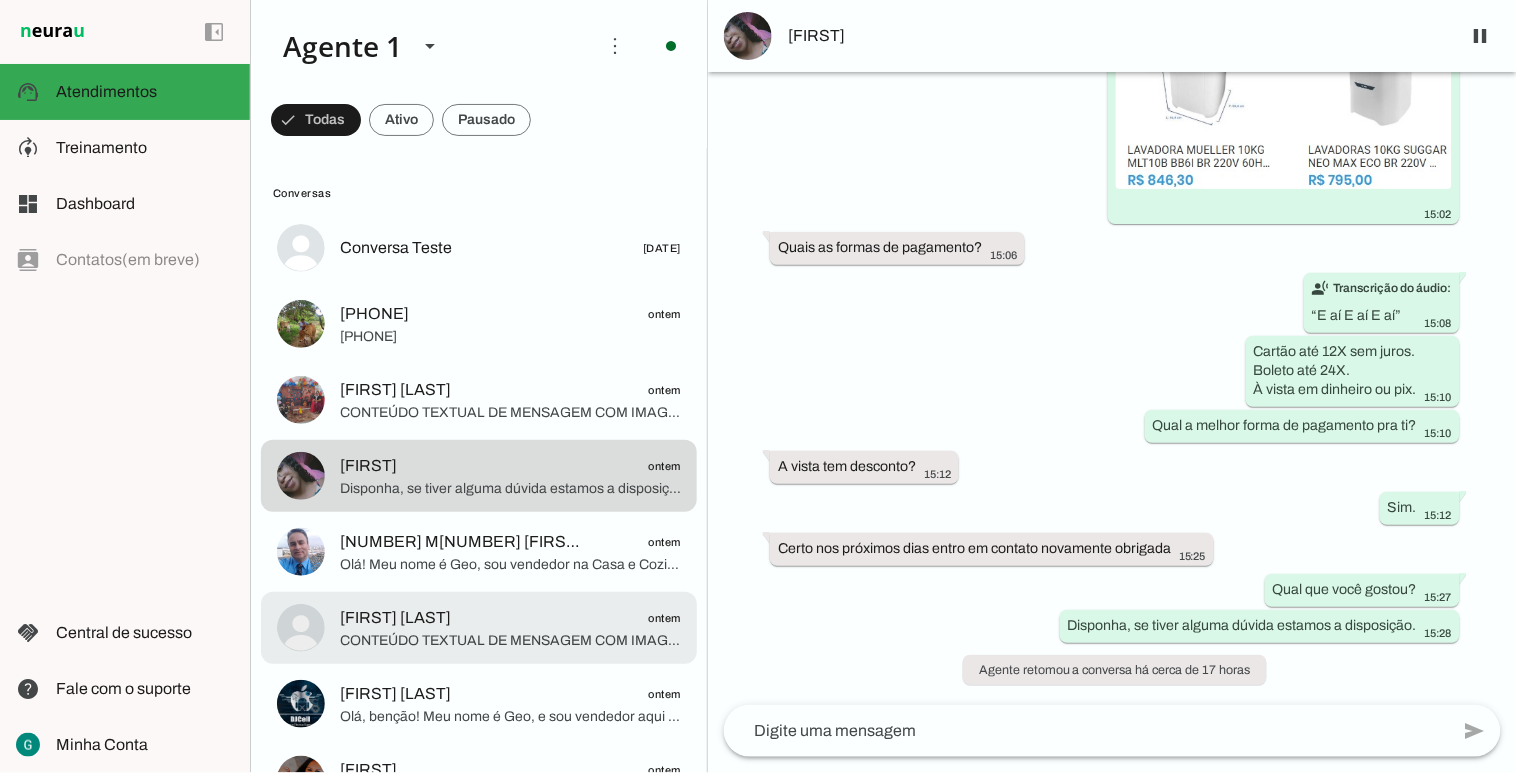 click on "CONTEÚDO TEXTUAL DE MENSAGEM COM IMAGEM (URL https://f004.backblazeb2.com/file/temp-file-download/instances/3E3D594F5BCA62771013FA39D6C268C3/3F9F67079BB09DBD02CA/tQ9AoLnkTkMmua6Dal16mQ==.jpeg) : 10x R$ 67,60." 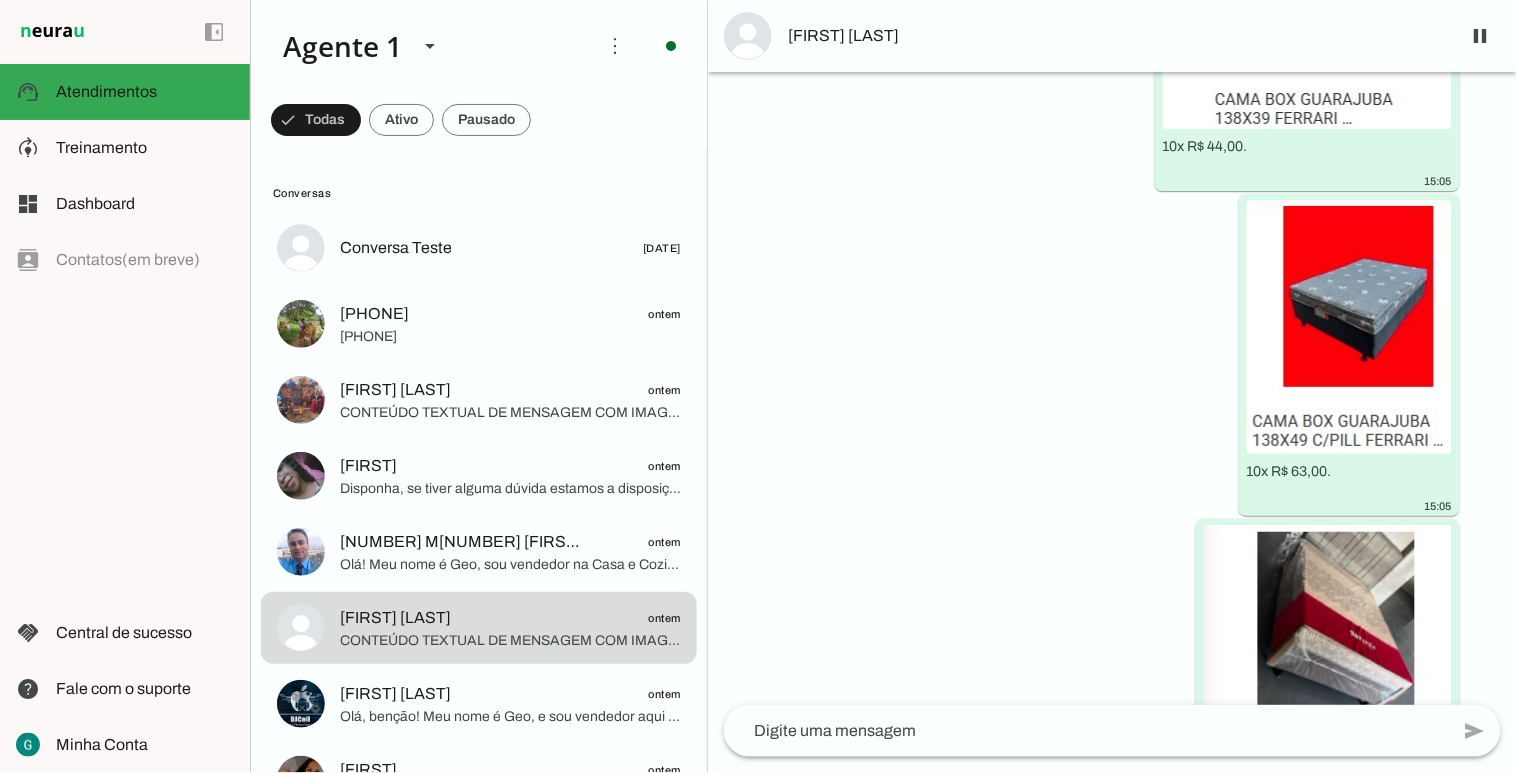 scroll, scrollTop: 621, scrollLeft: 0, axis: vertical 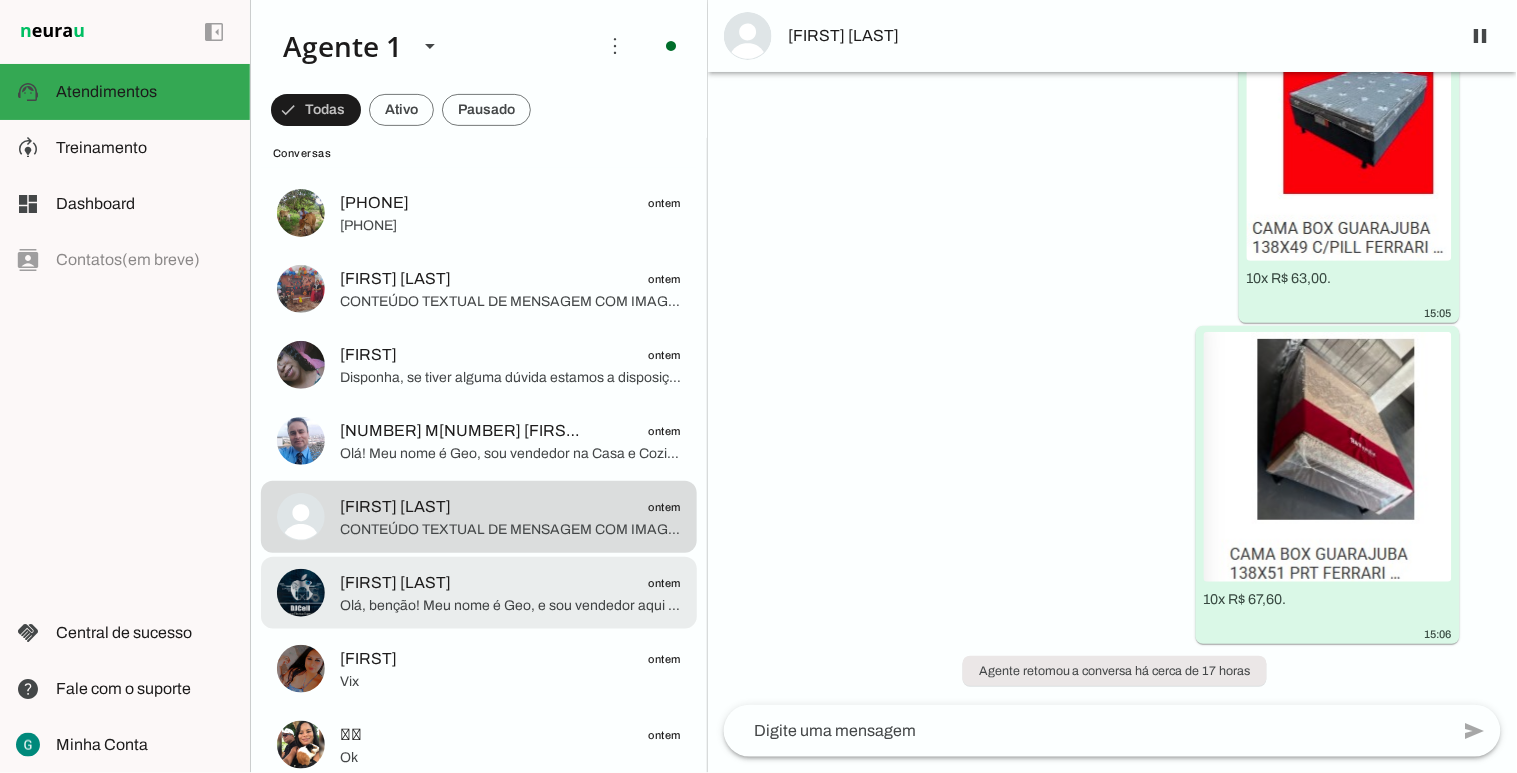 click on "Olá, benção! Meu nome é Geo, e sou vendedor aqui na Casa e Cozinha, com 23 anos de experiência em móveis e eletrodomésticos.
Nós oferecemos uma ampla variedade de produtos para o seu lar, desde móveis e estofados até eletrodomésticos, colchões e bicicletas, tudo com foco em qualidade e durabilidade.
Como posso te ajudar a encontrar o que você precisa para sua casa hoje?" 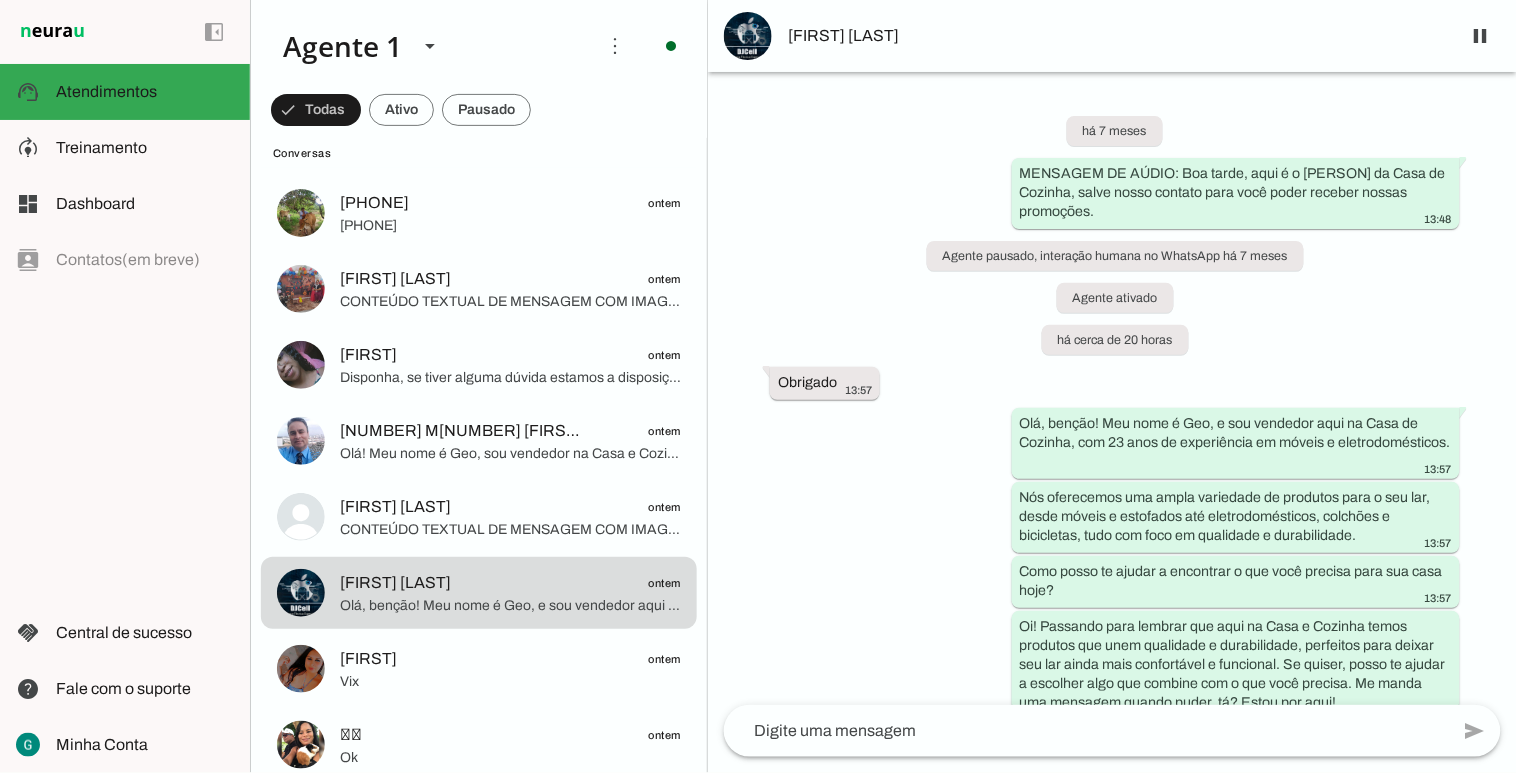 scroll, scrollTop: 103, scrollLeft: 0, axis: vertical 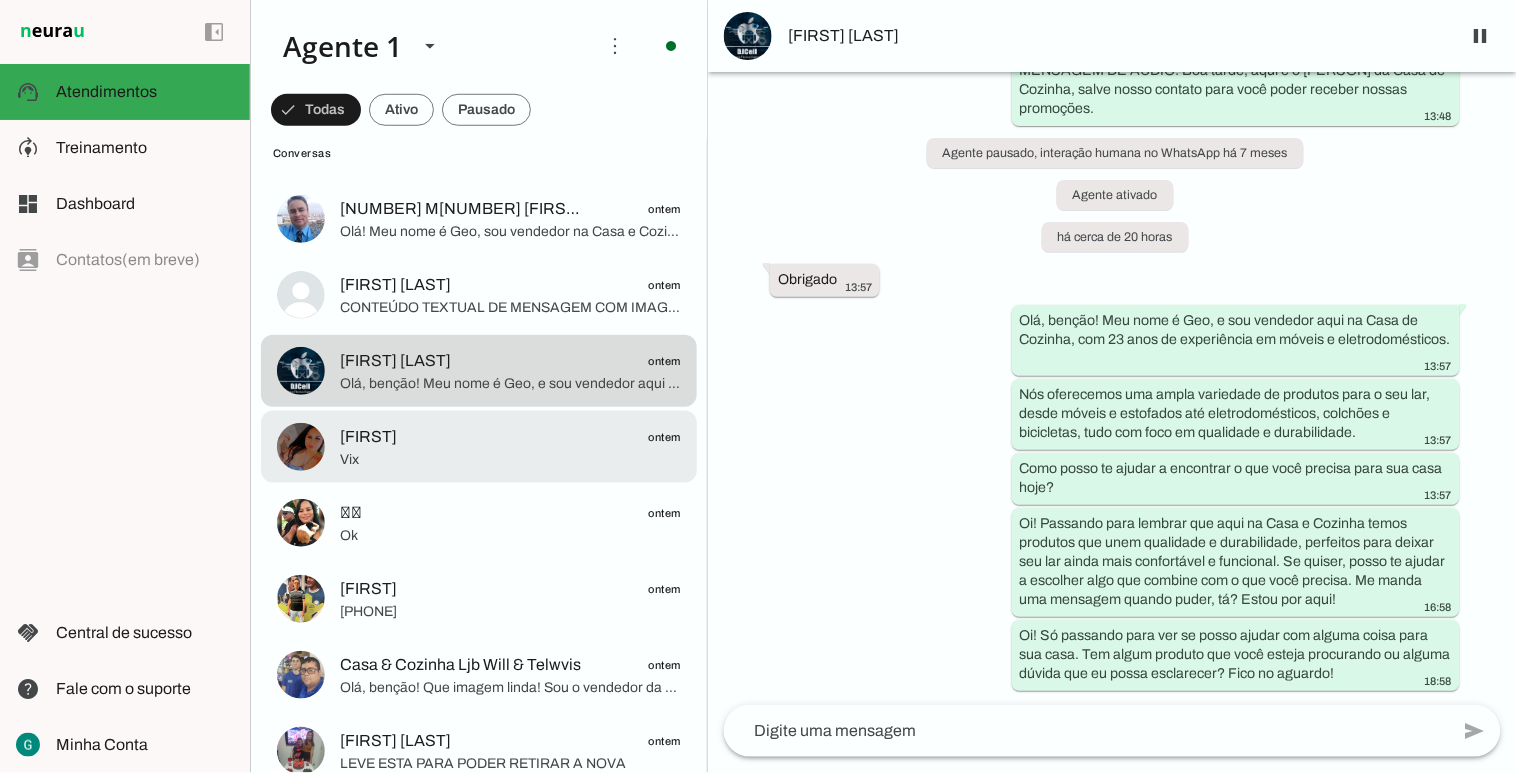 click on "Vix" 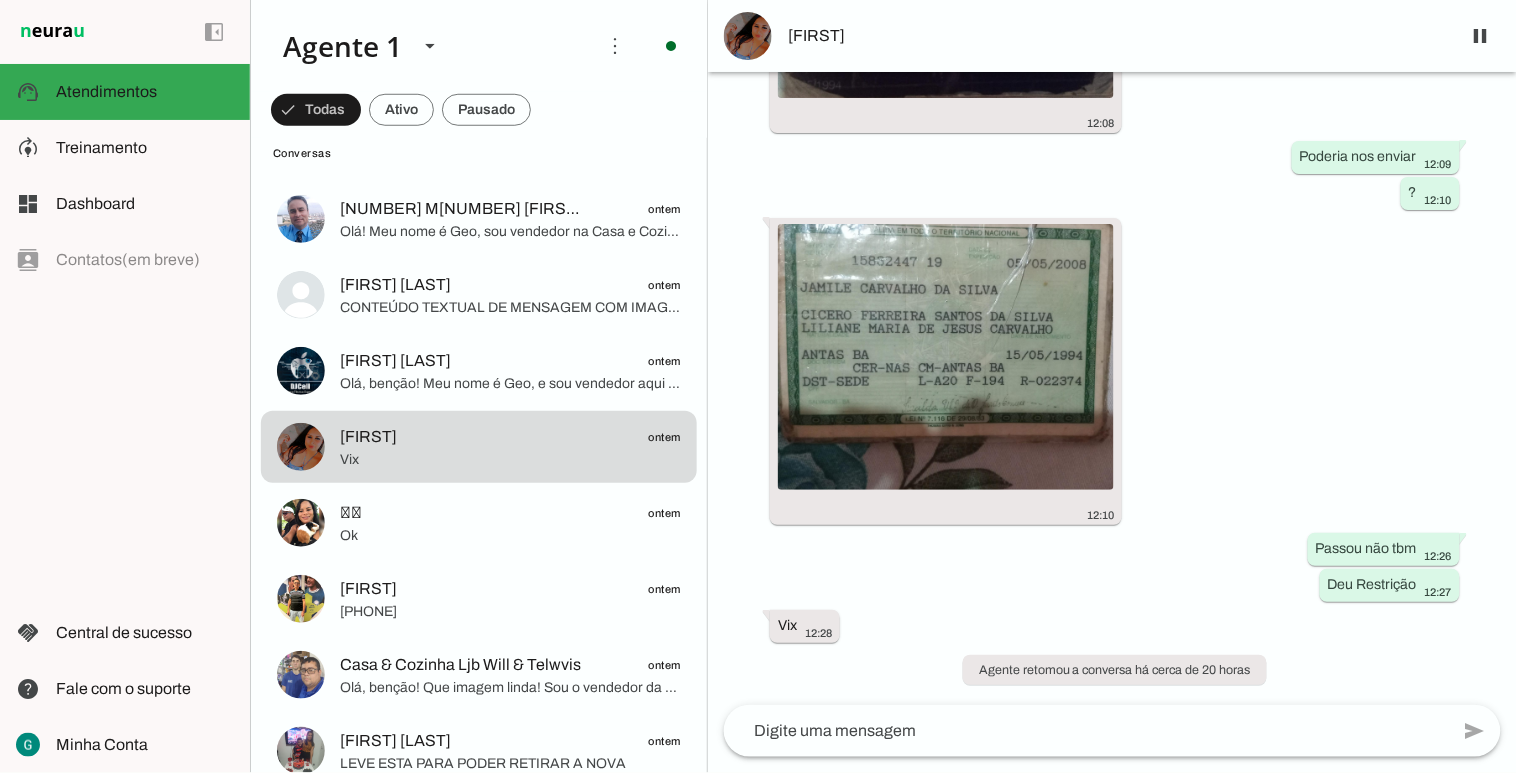 scroll, scrollTop: 1807, scrollLeft: 0, axis: vertical 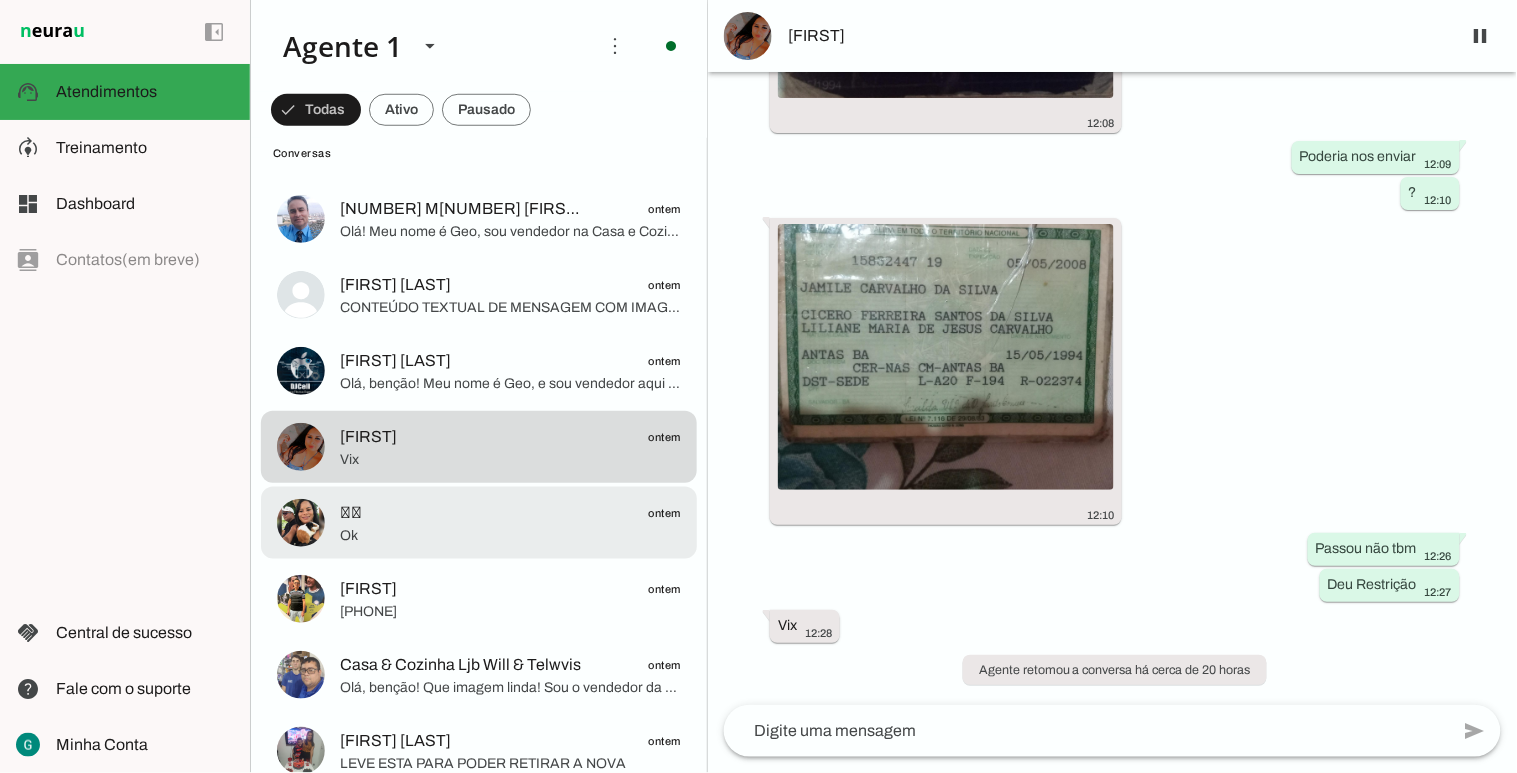 click on "Ok" 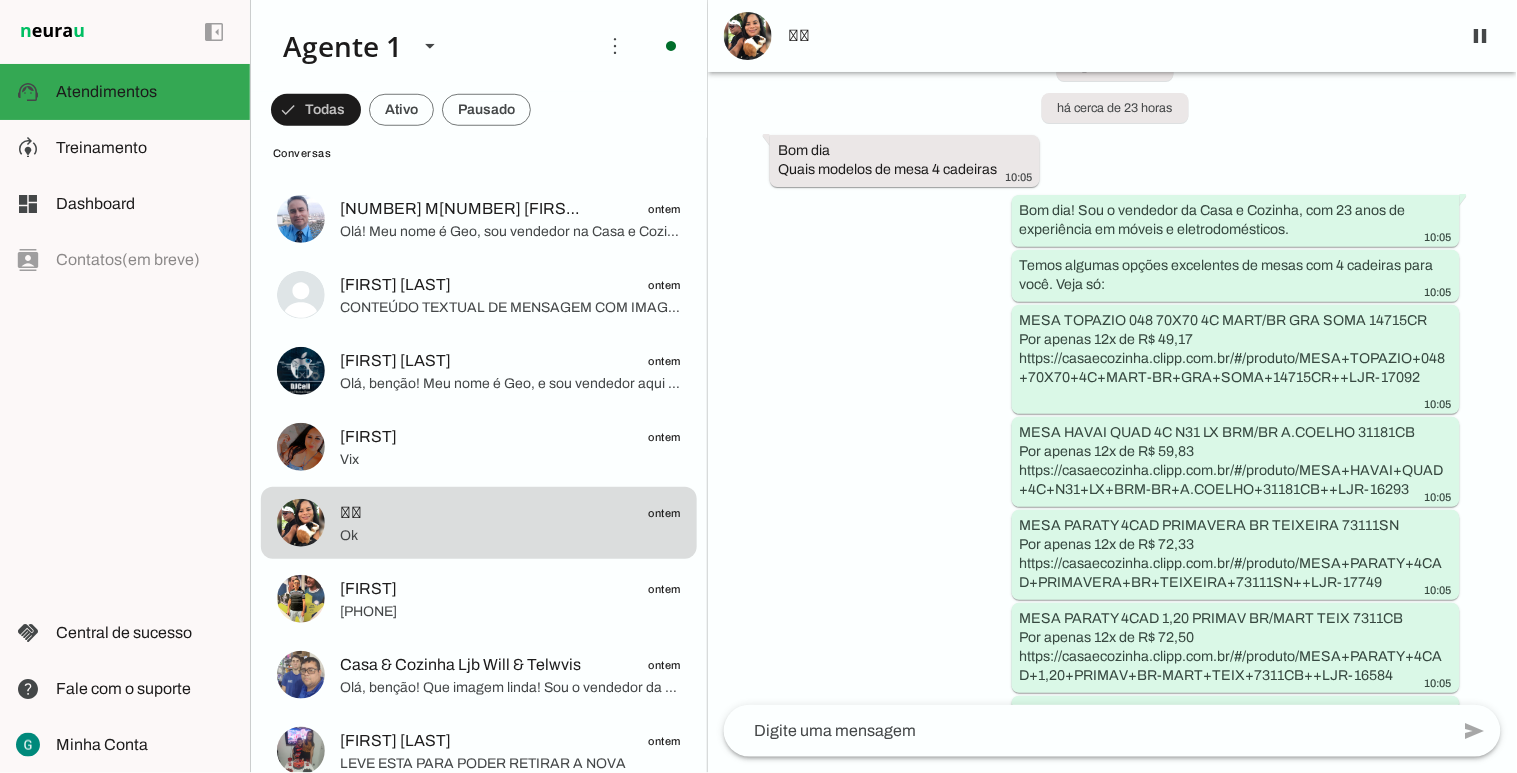 scroll, scrollTop: 0, scrollLeft: 0, axis: both 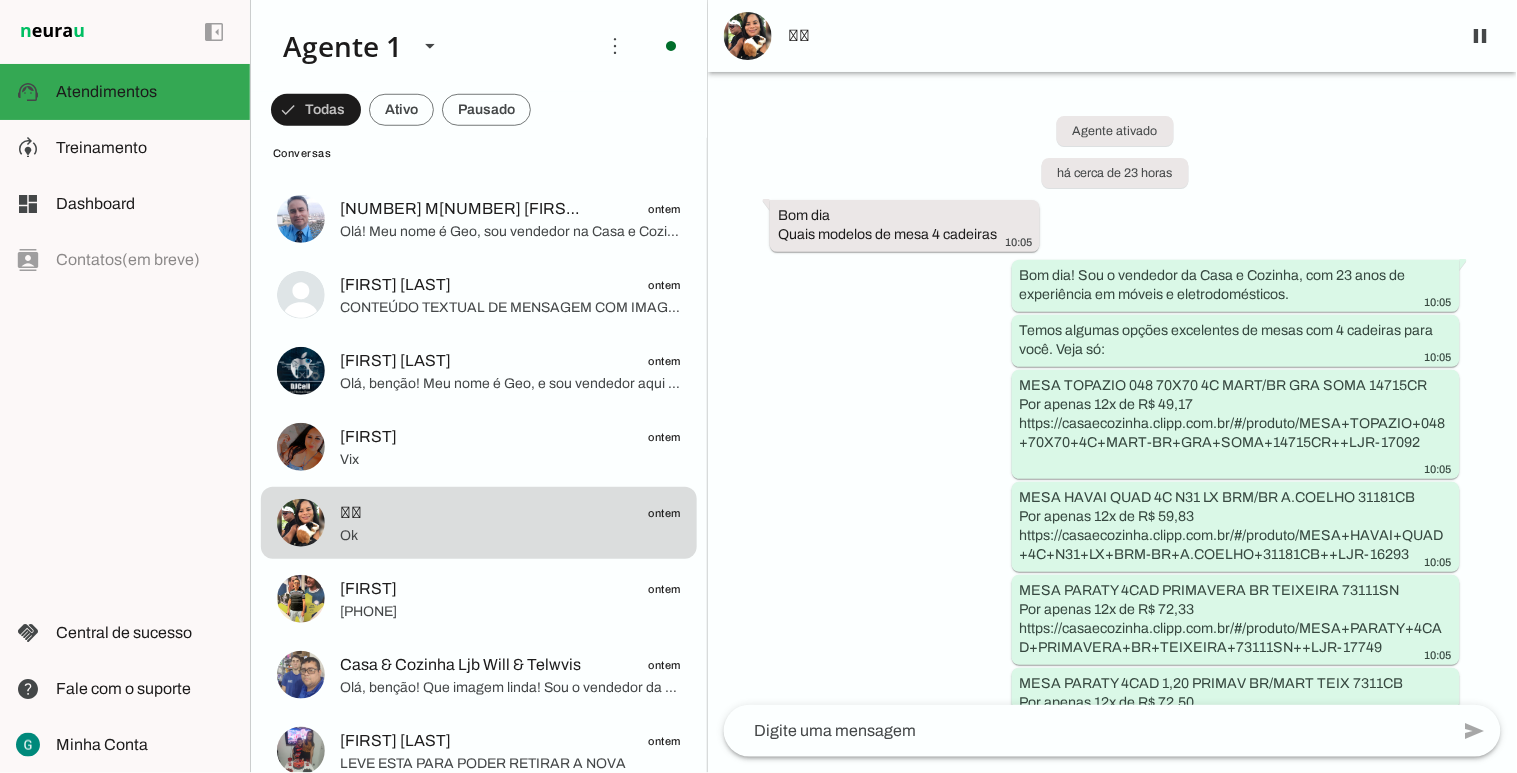 click on "🫶🏻" at bounding box center (1116, 36) 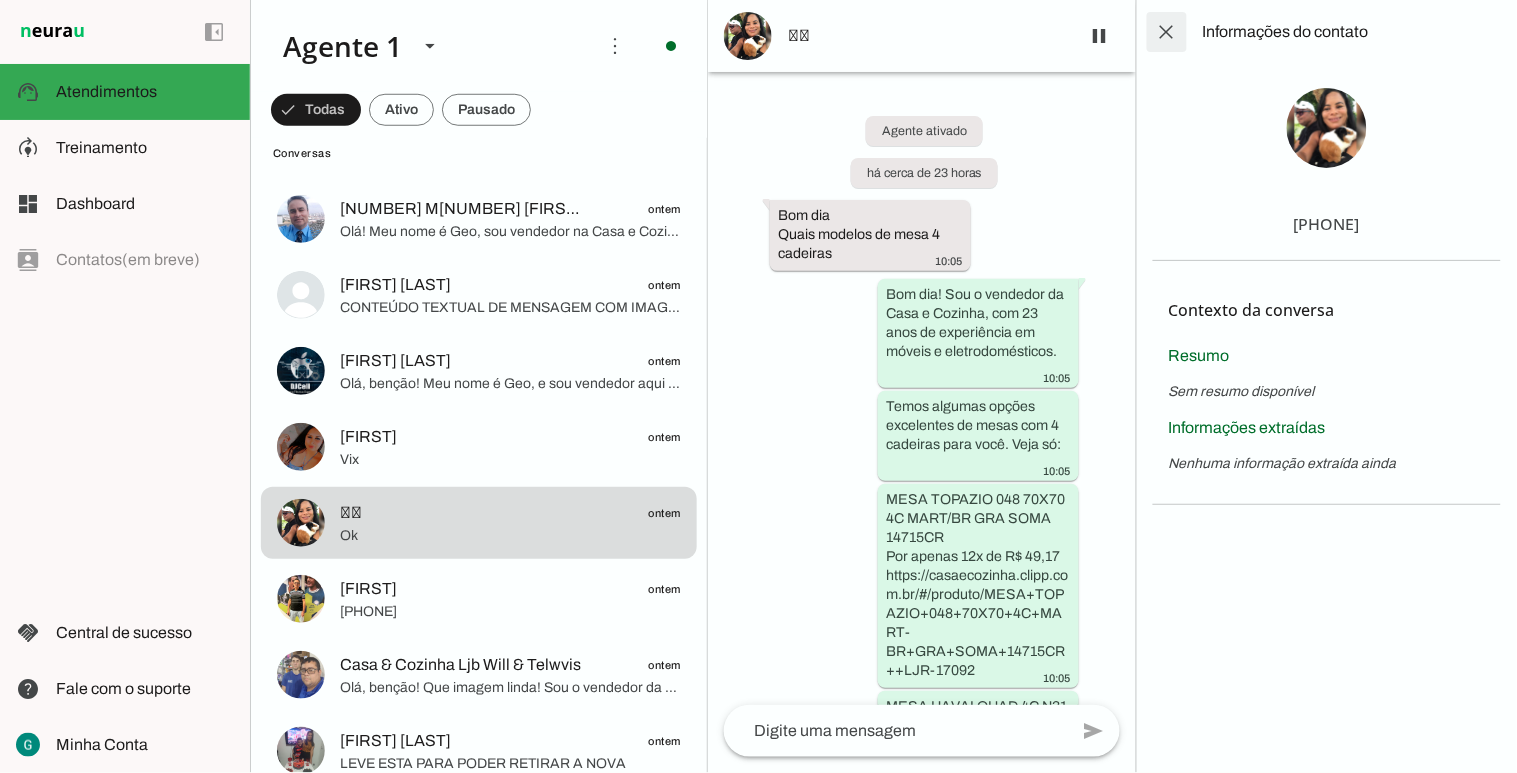 click at bounding box center [1167, 32] 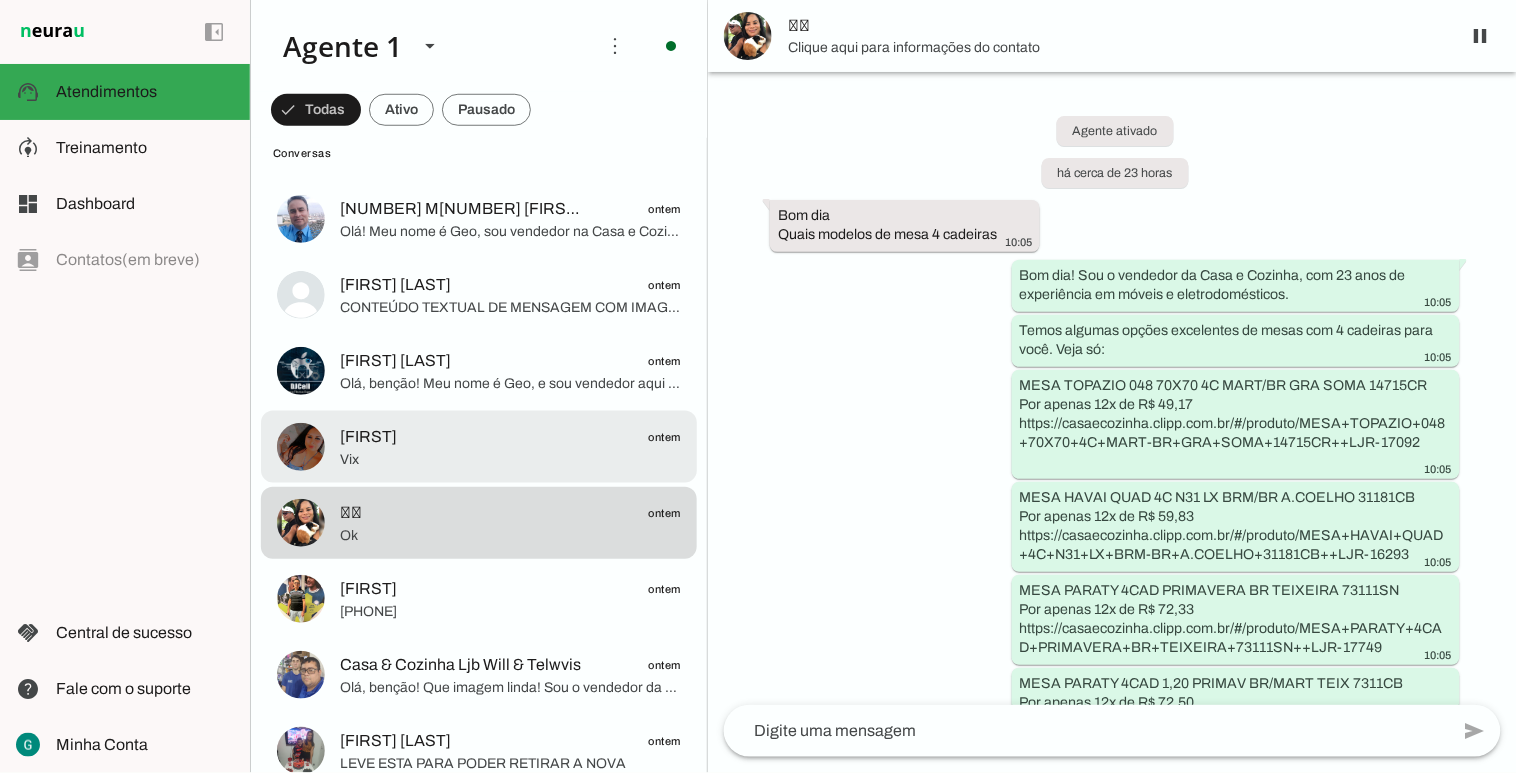 scroll, scrollTop: 444, scrollLeft: 0, axis: vertical 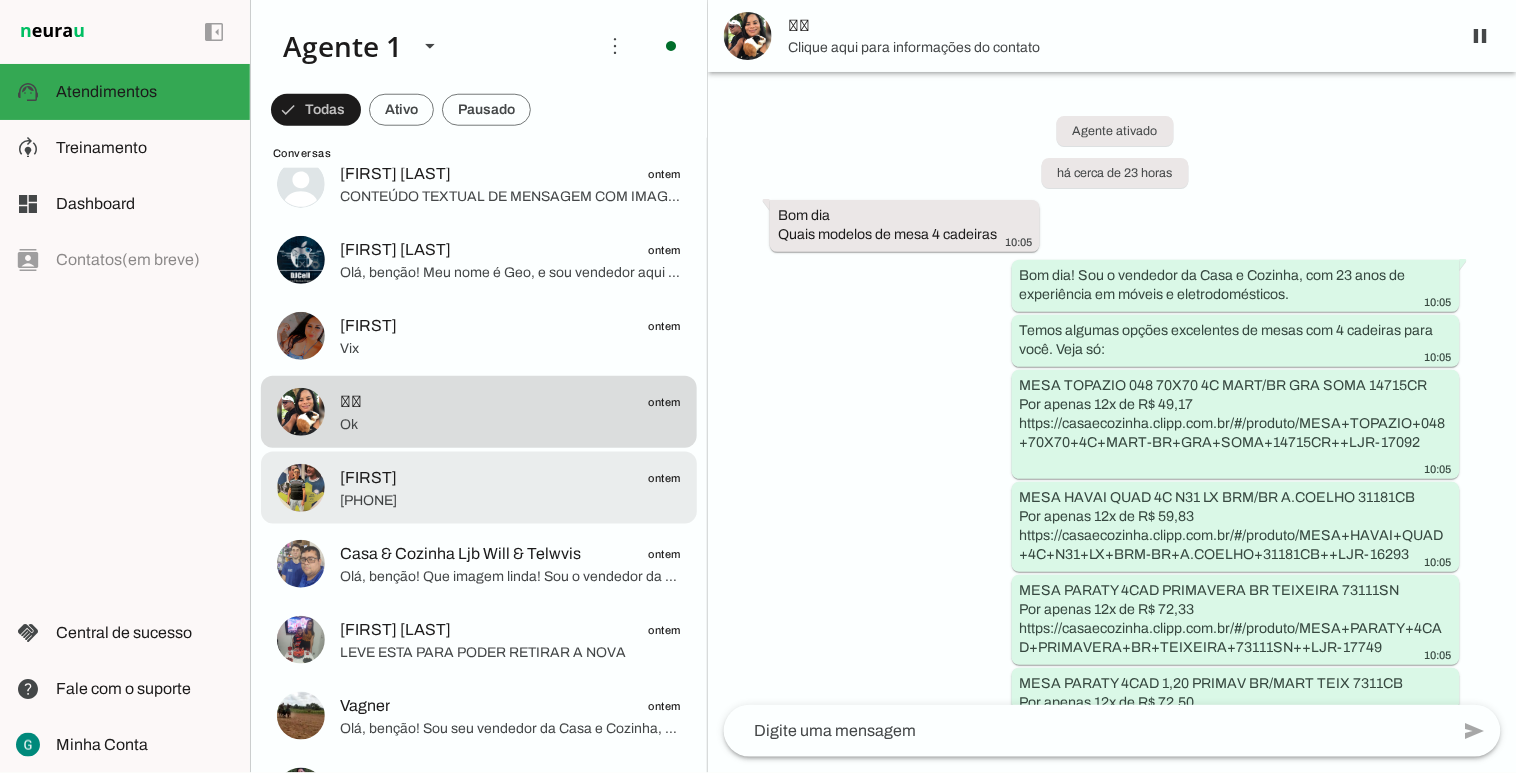 click on "[PHONE]" 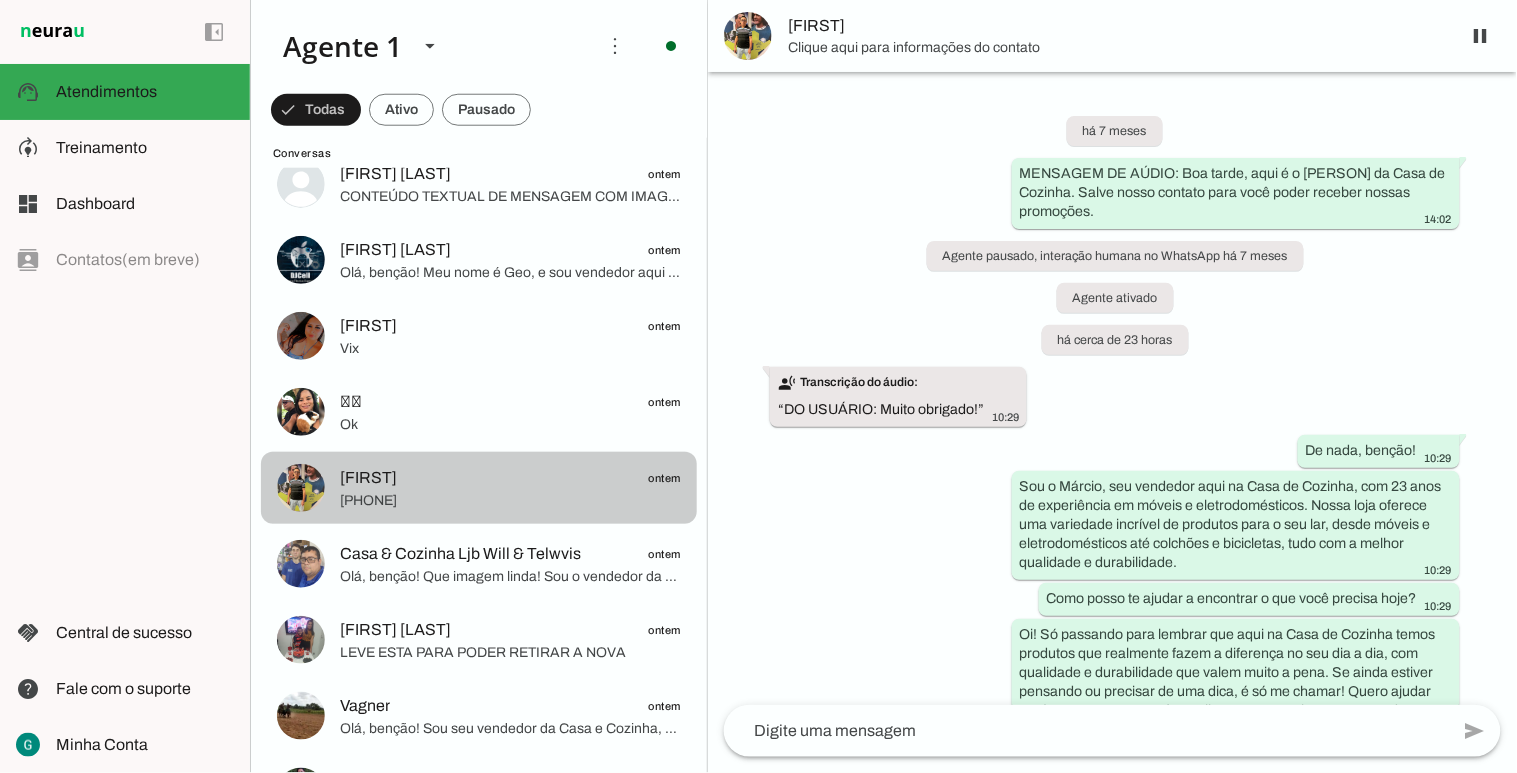 scroll, scrollTop: 130, scrollLeft: 0, axis: vertical 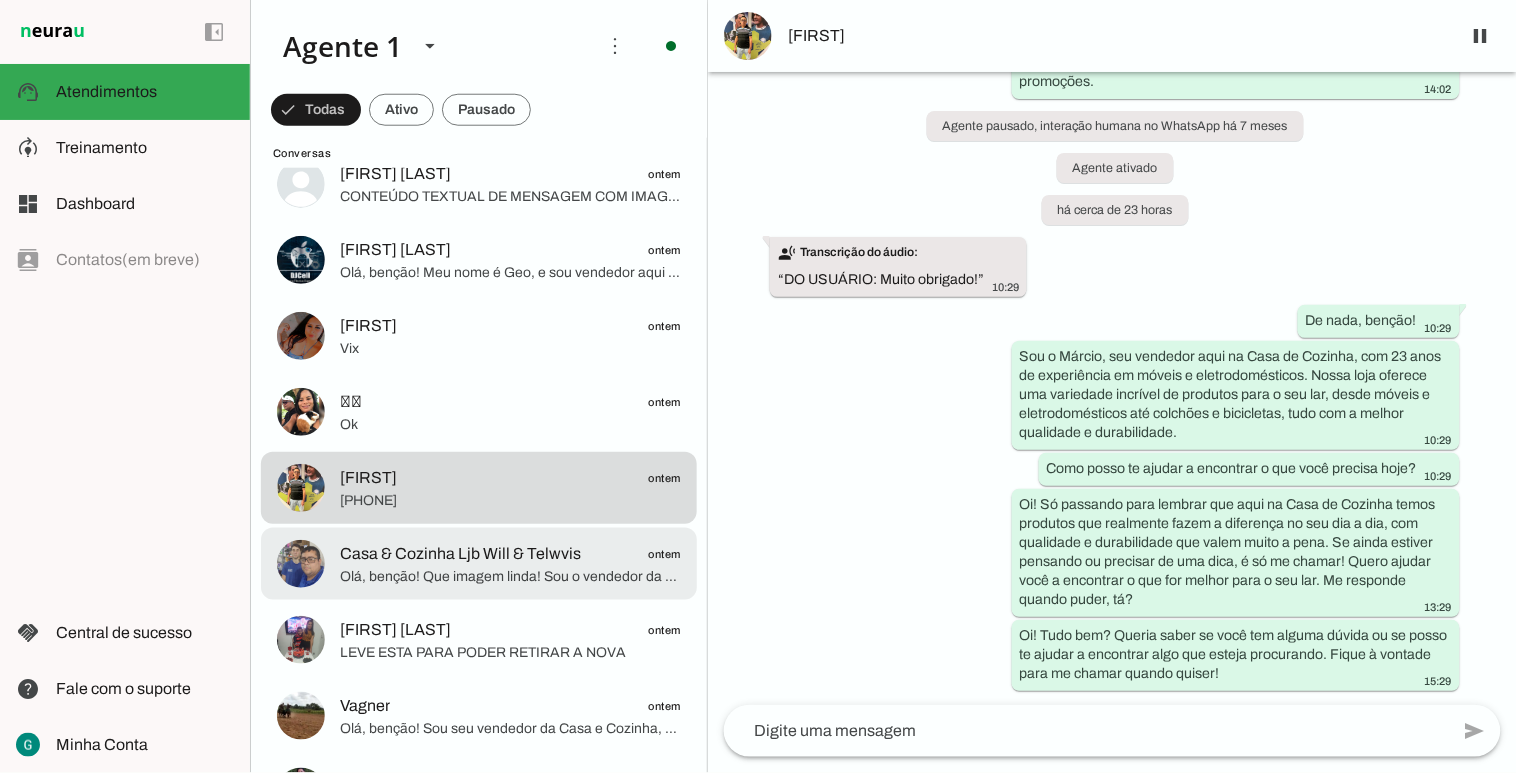 click on "Casa & Cozinha Ljb Will & Telwvis" 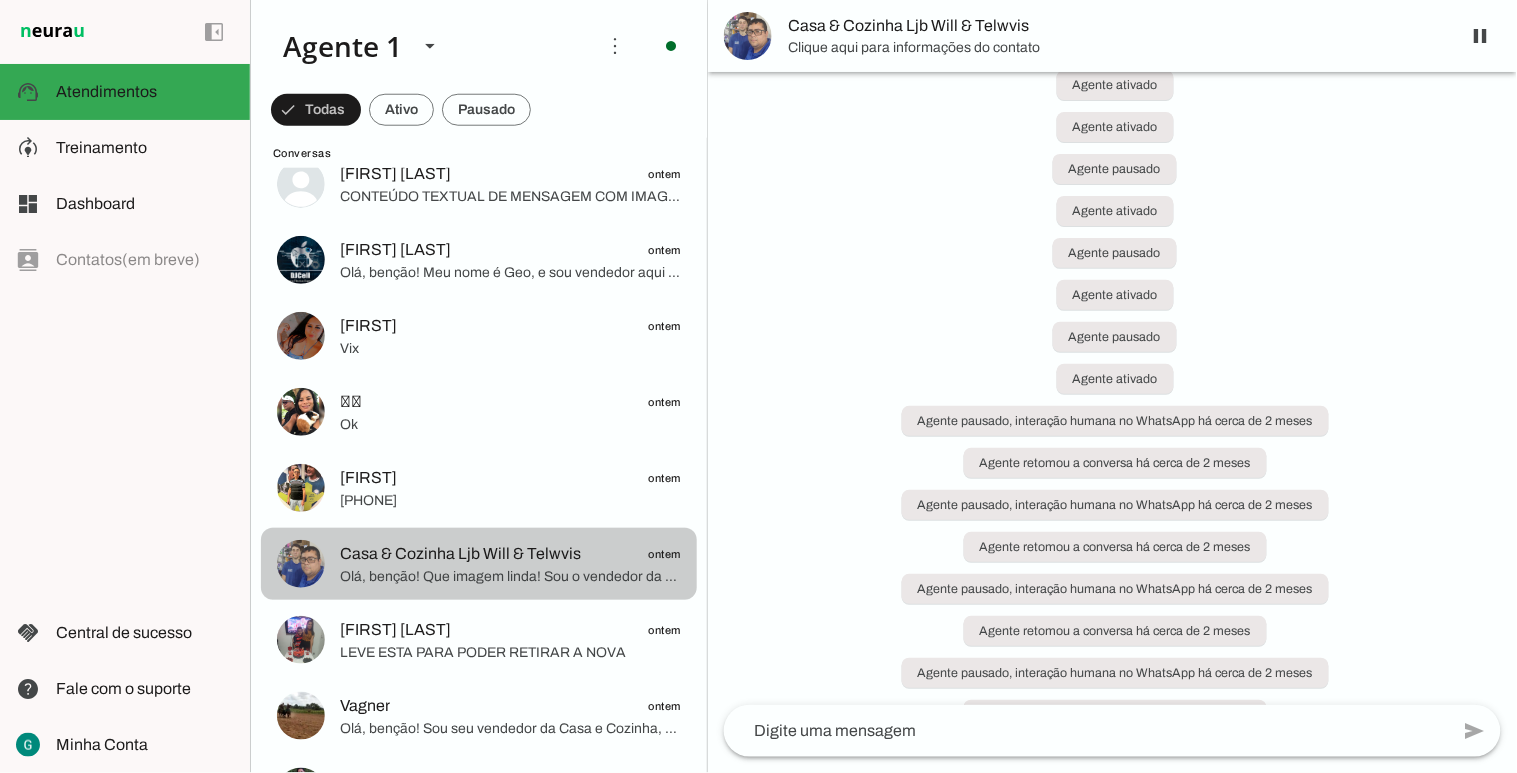 scroll, scrollTop: 0, scrollLeft: 0, axis: both 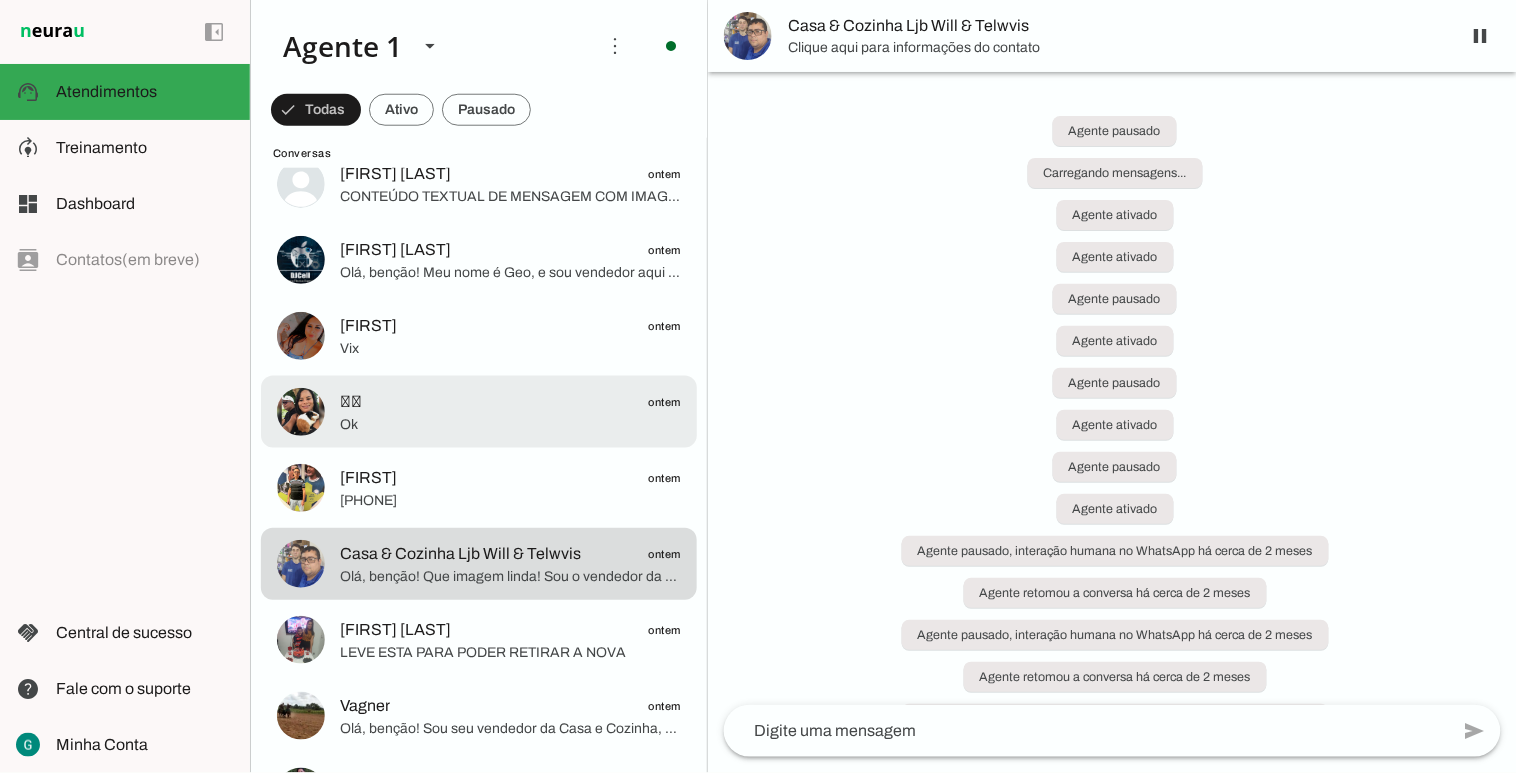 click on "Ok" 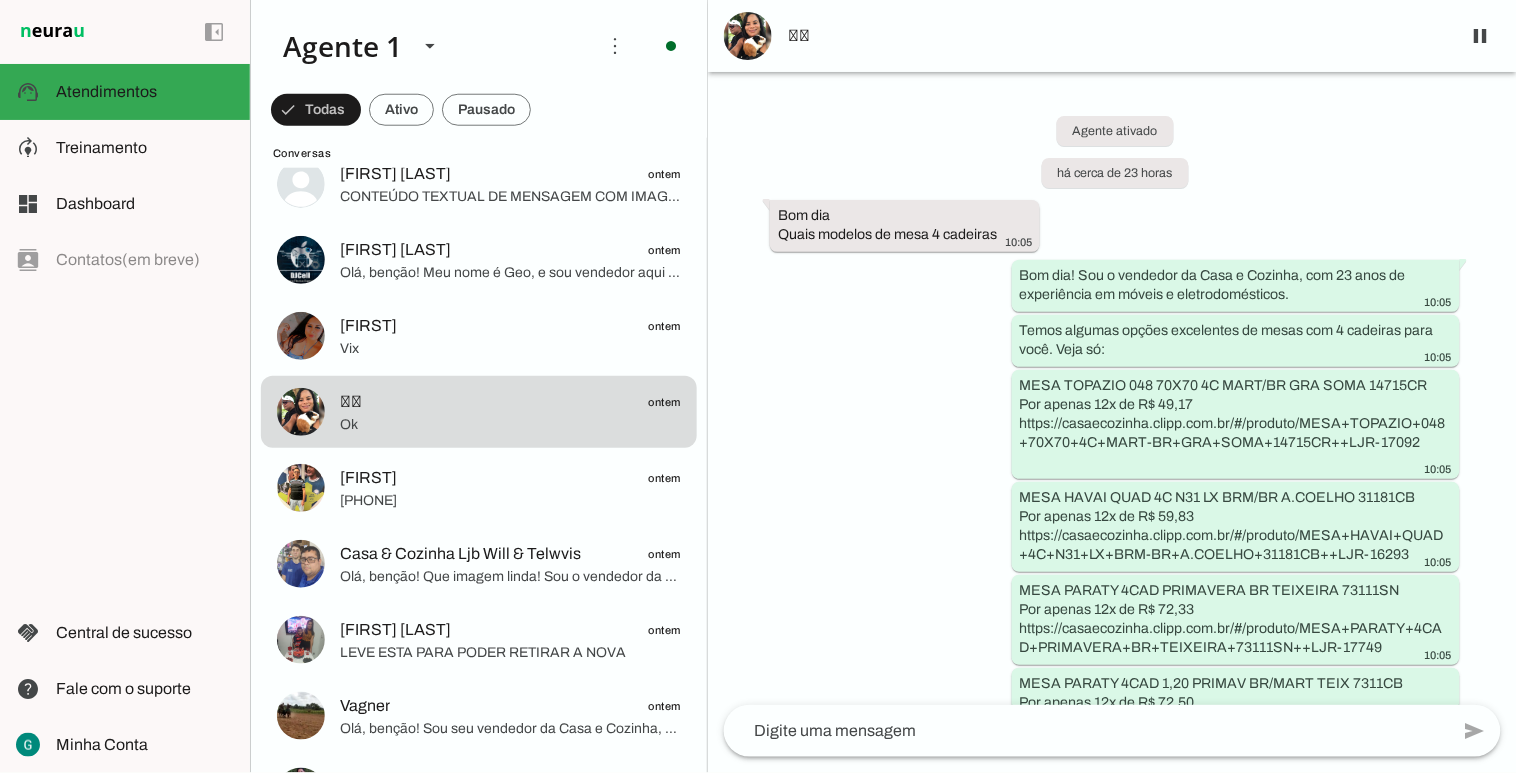 scroll, scrollTop: 1146, scrollLeft: 0, axis: vertical 